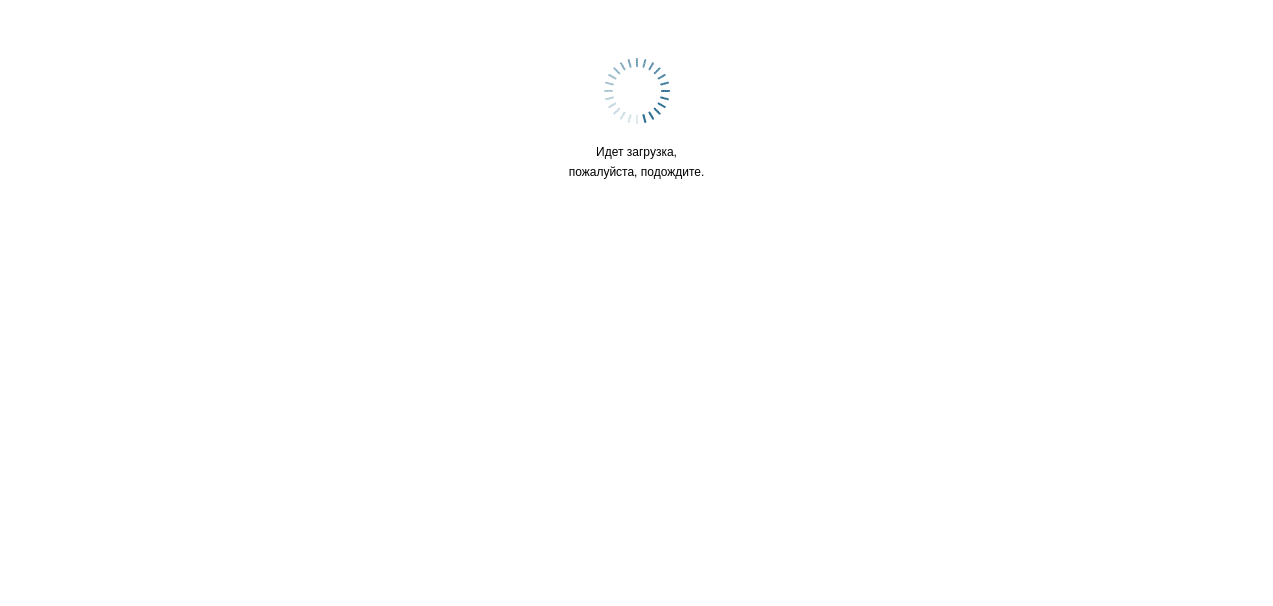 scroll, scrollTop: 0, scrollLeft: 0, axis: both 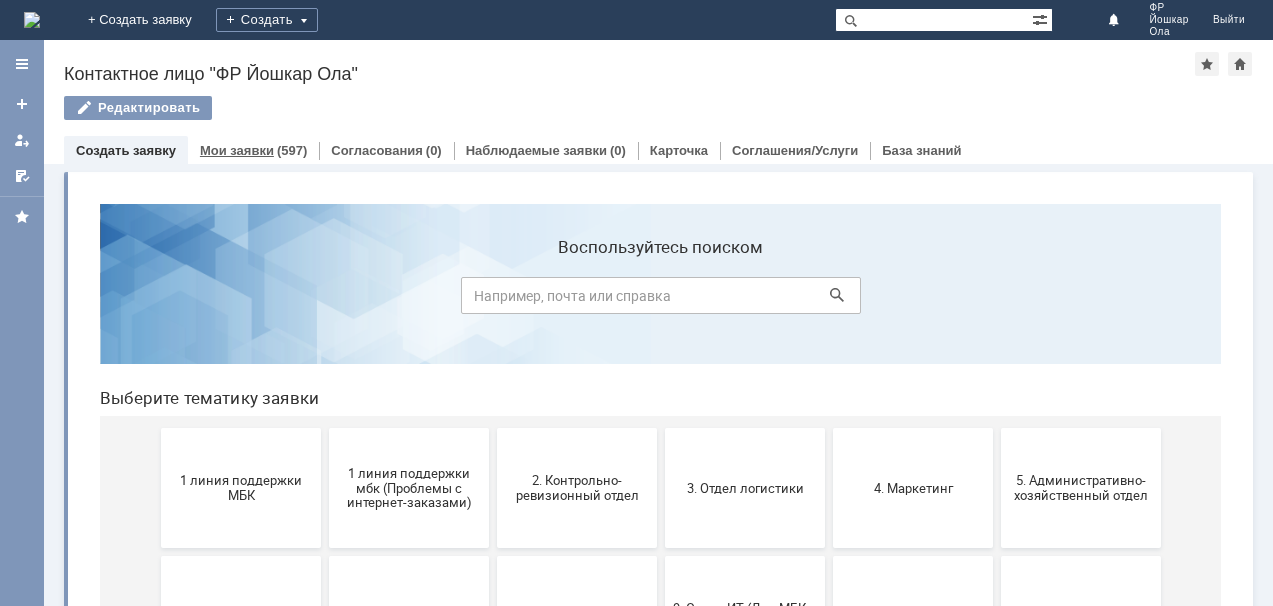 click on "Мои заявки" at bounding box center (237, 150) 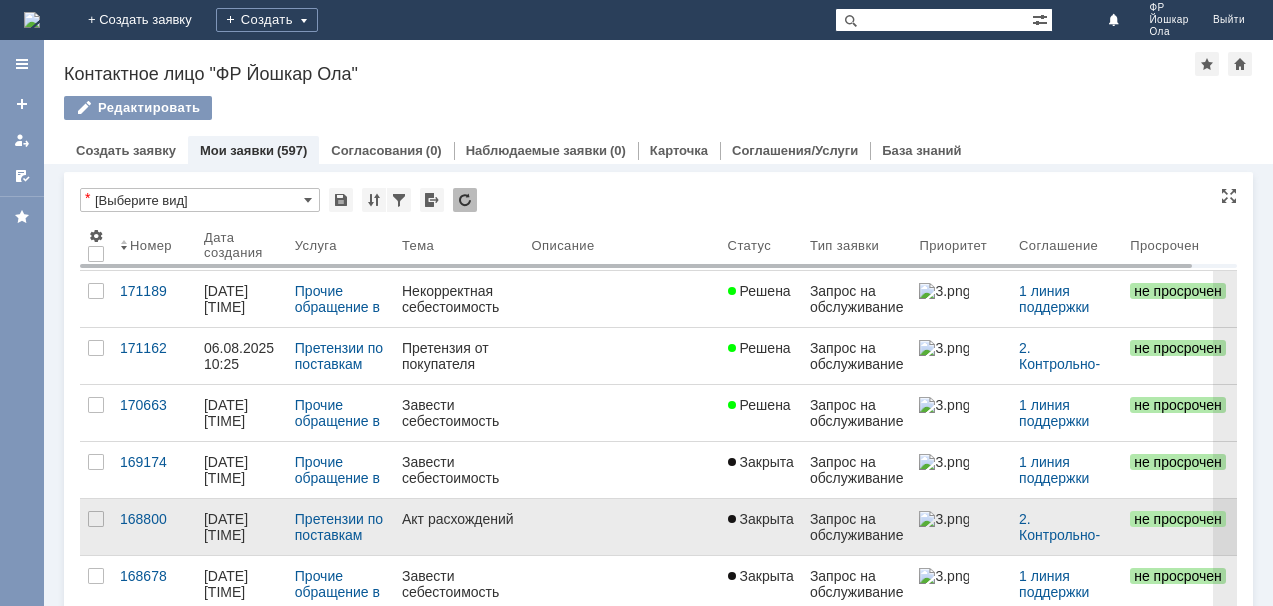 scroll, scrollTop: 0, scrollLeft: 0, axis: both 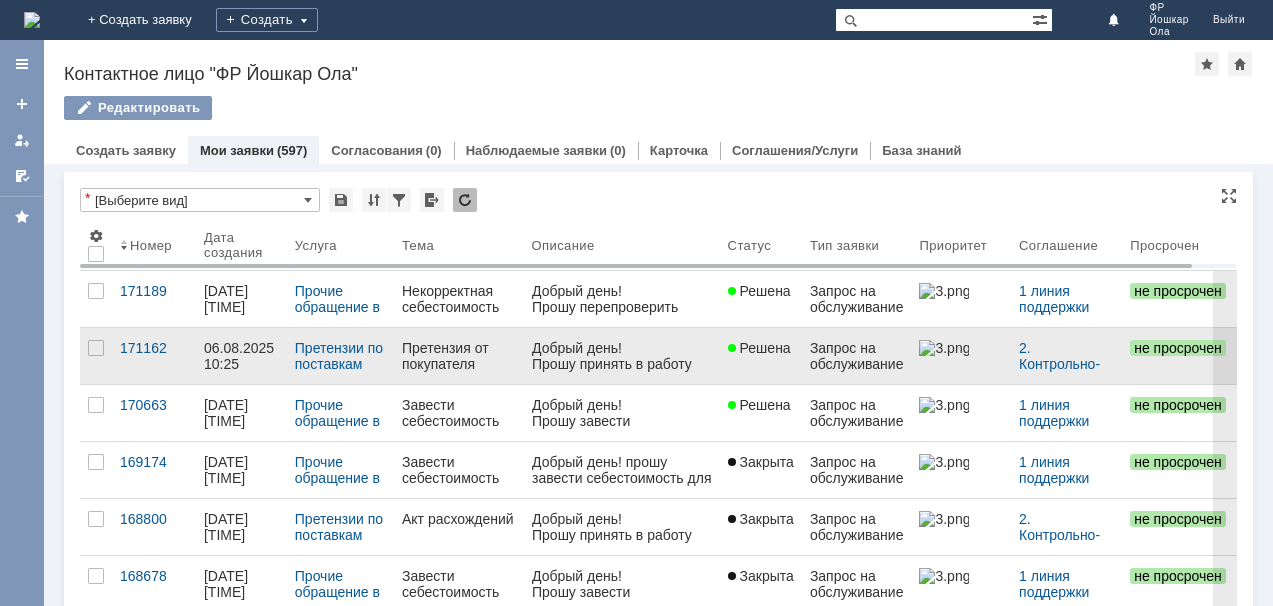 click on "06.08.2025 10:25" at bounding box center [241, 356] 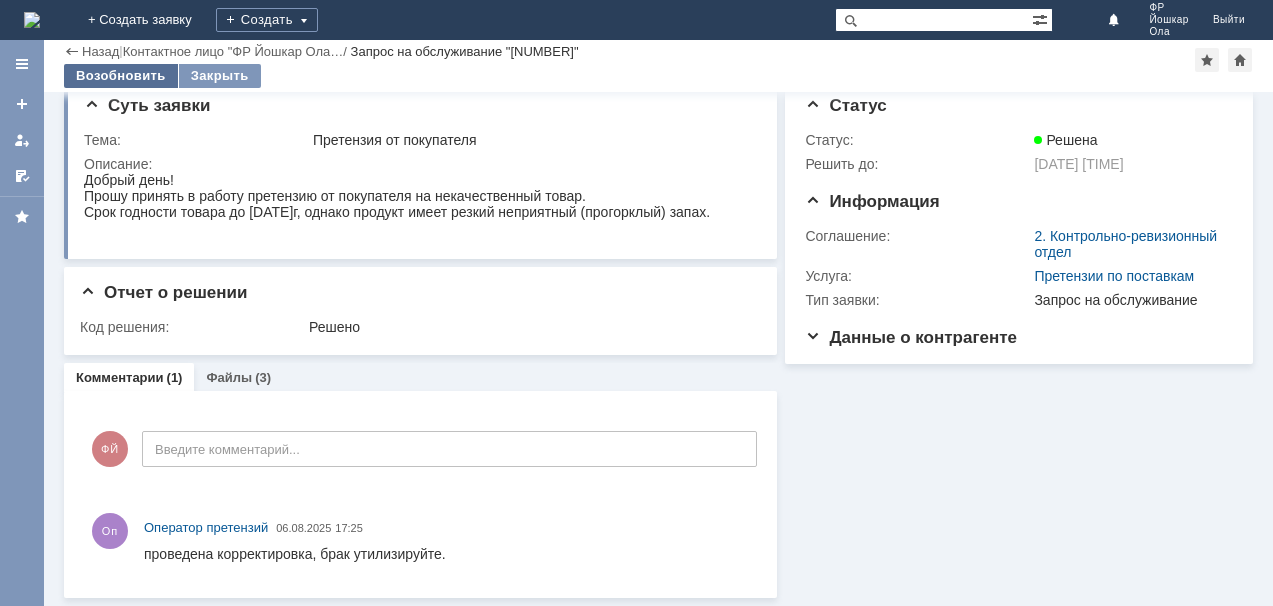 click on "Возобновить" at bounding box center (121, 76) 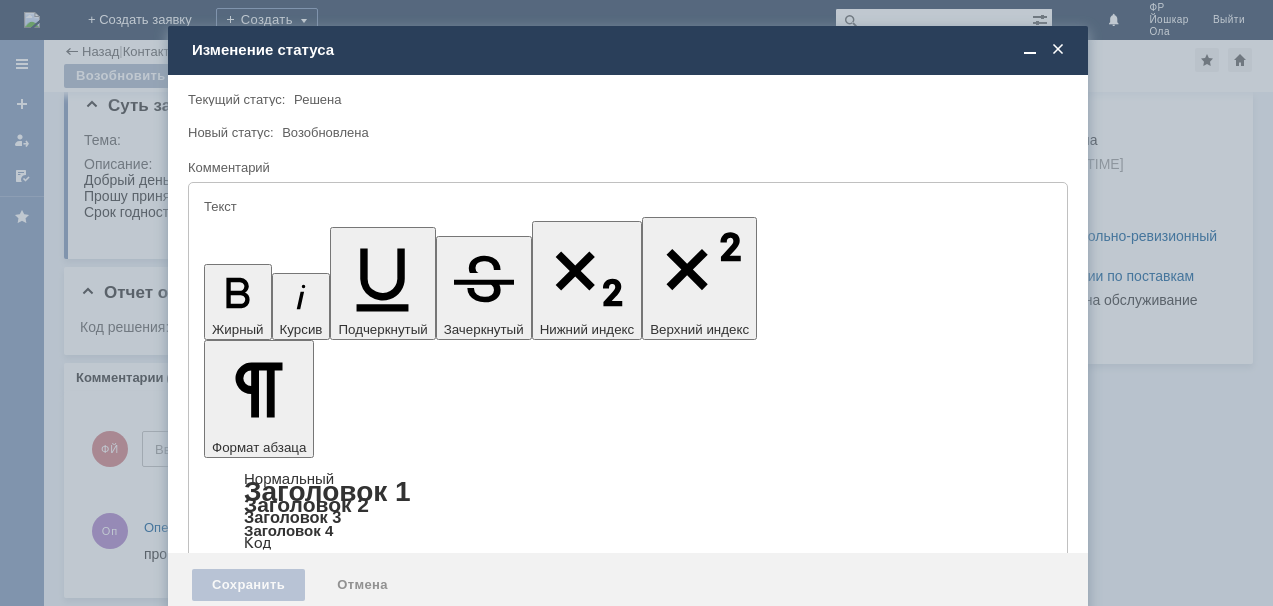 scroll, scrollTop: 0, scrollLeft: 0, axis: both 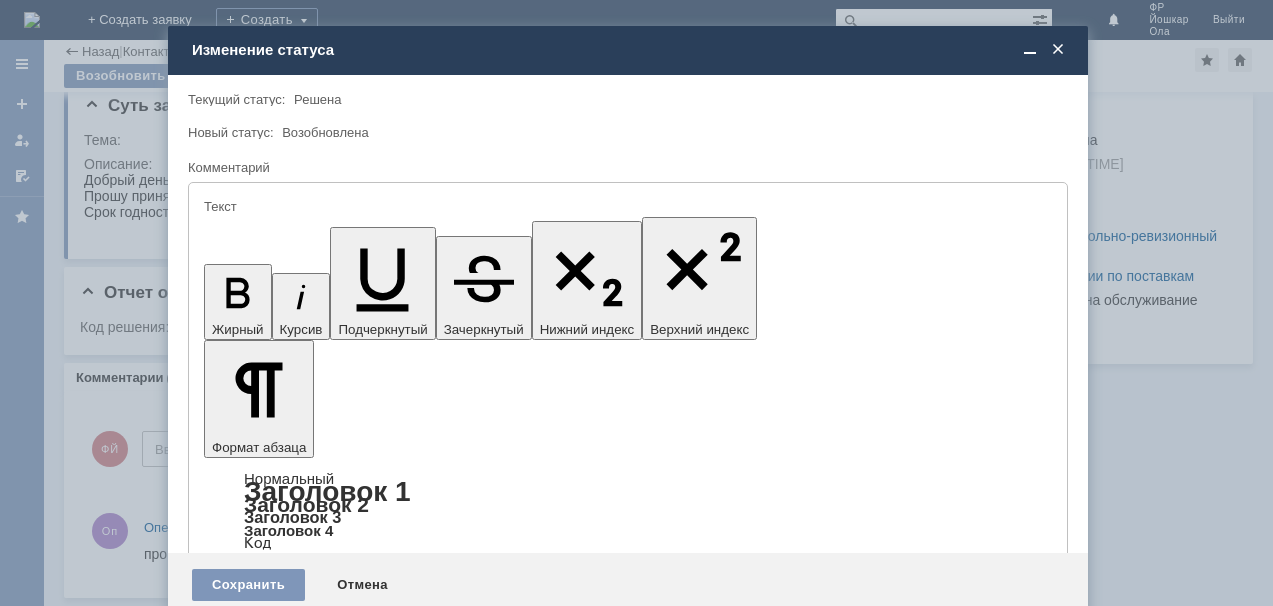click at bounding box center (367, 5446) 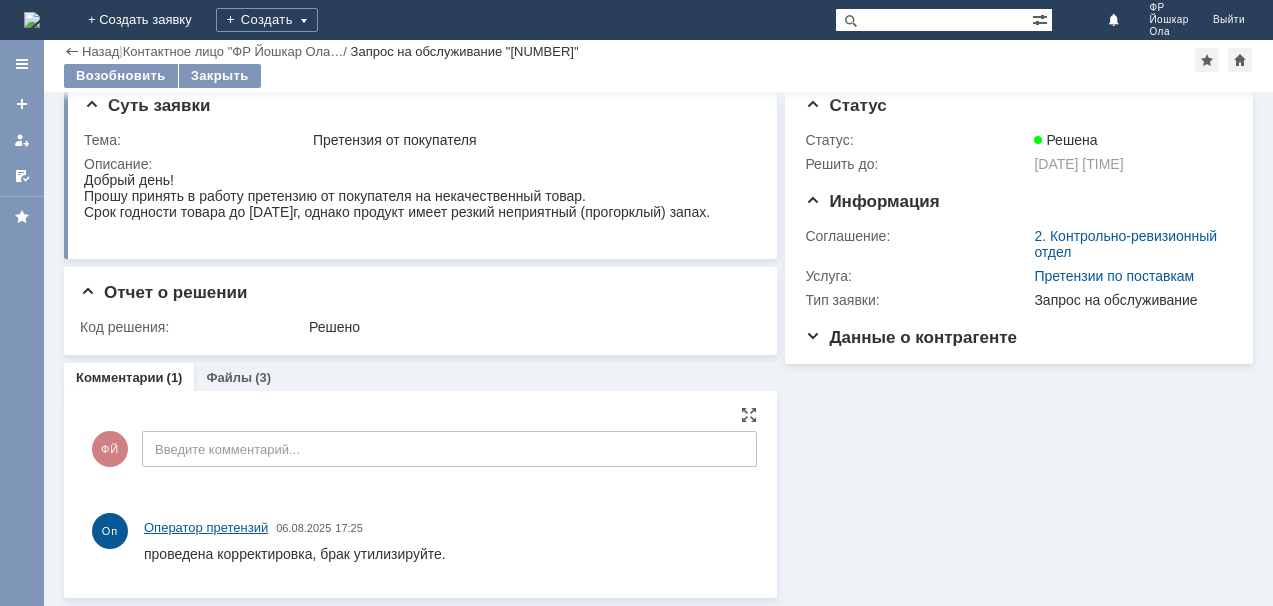 scroll, scrollTop: 21, scrollLeft: 0, axis: vertical 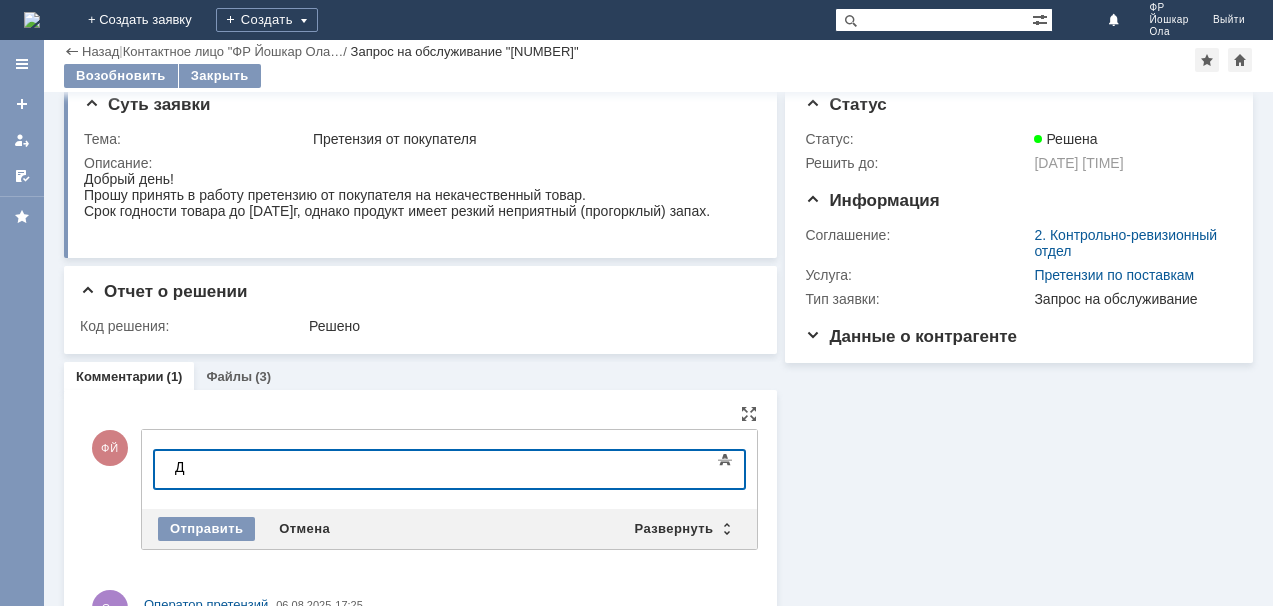 type 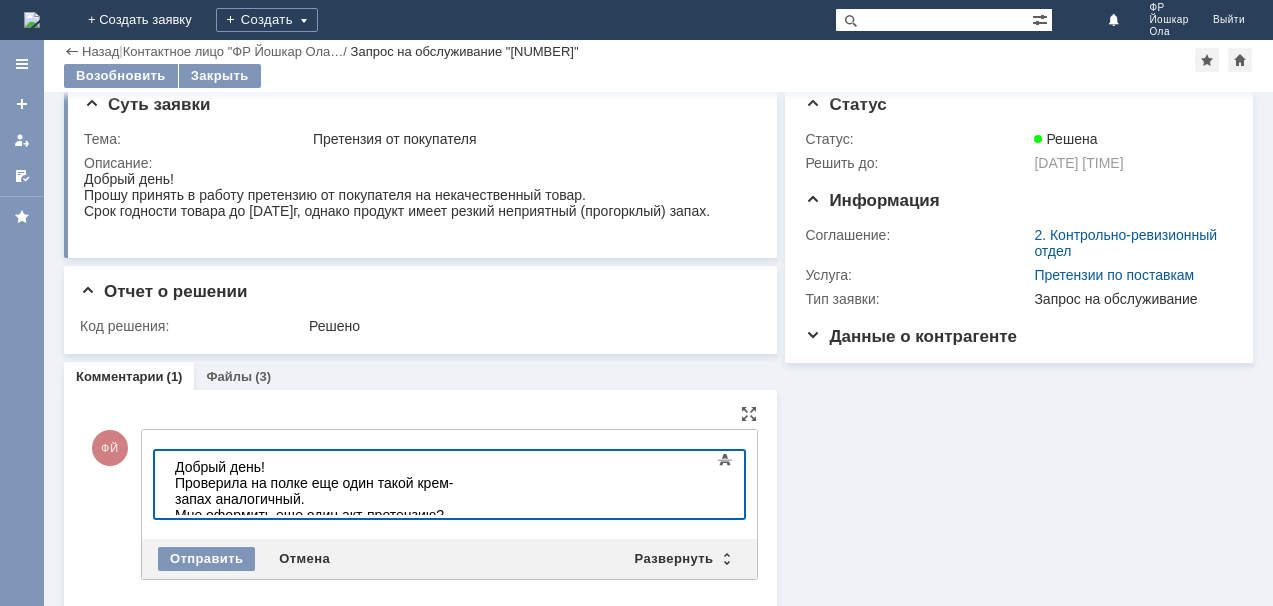 click on "Проверила на полке еще один такой крем- запах аналогичный." at bounding box center (317, 491) 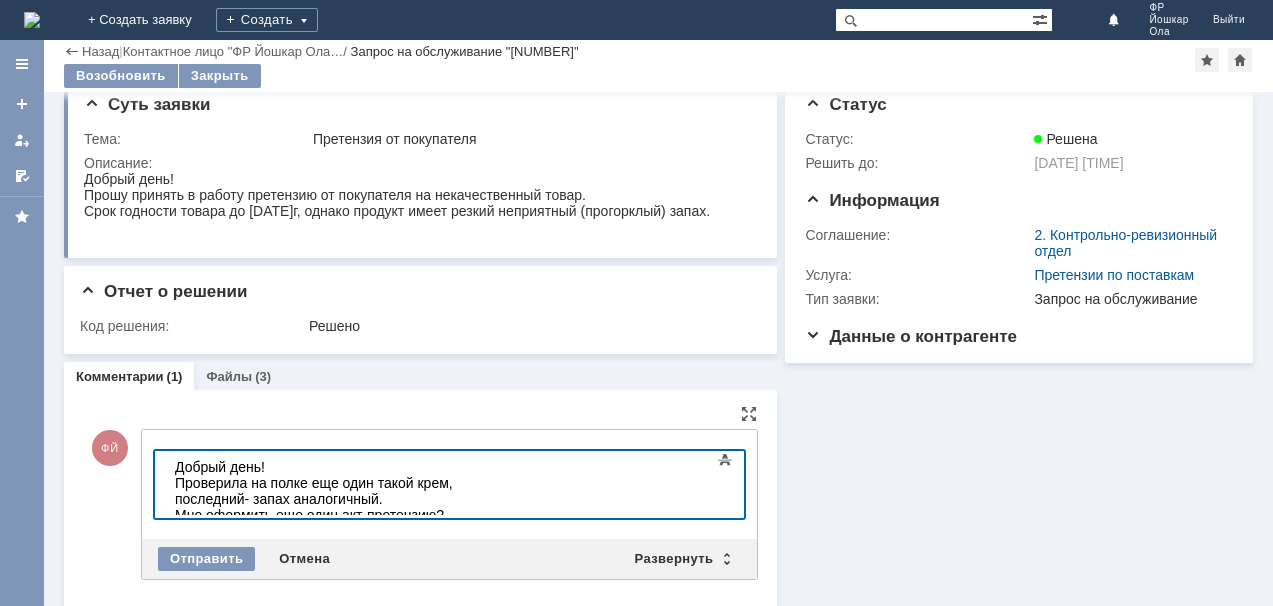 click on "Мне оформить еще один акт-претензию?" at bounding box center [317, 515] 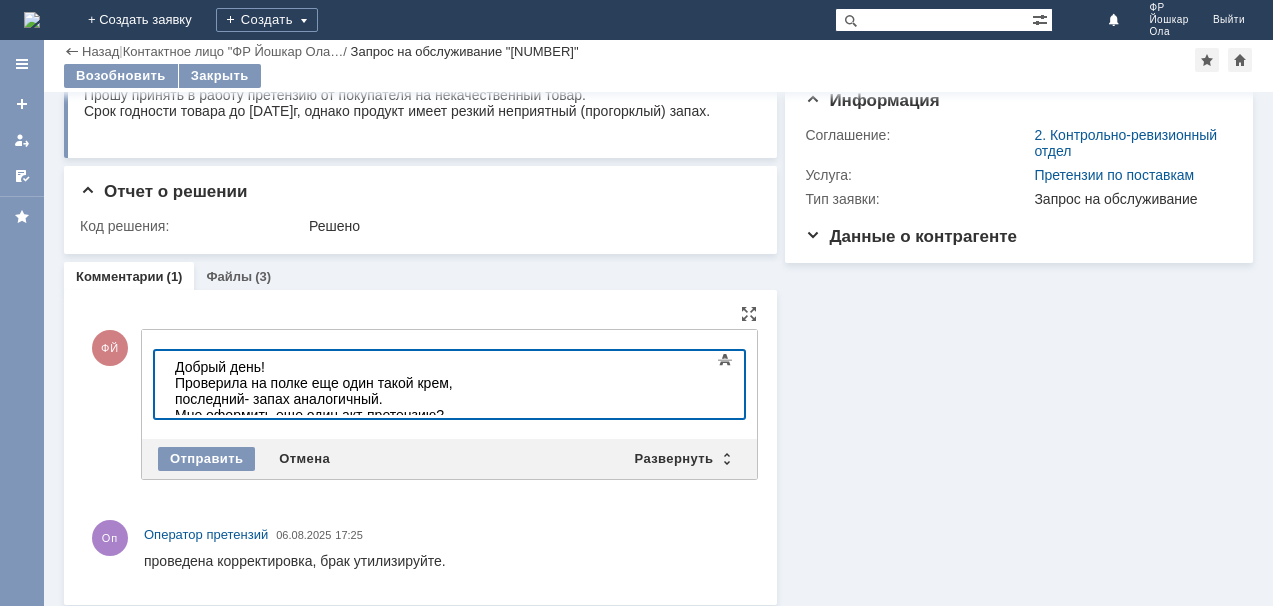 scroll, scrollTop: 126, scrollLeft: 0, axis: vertical 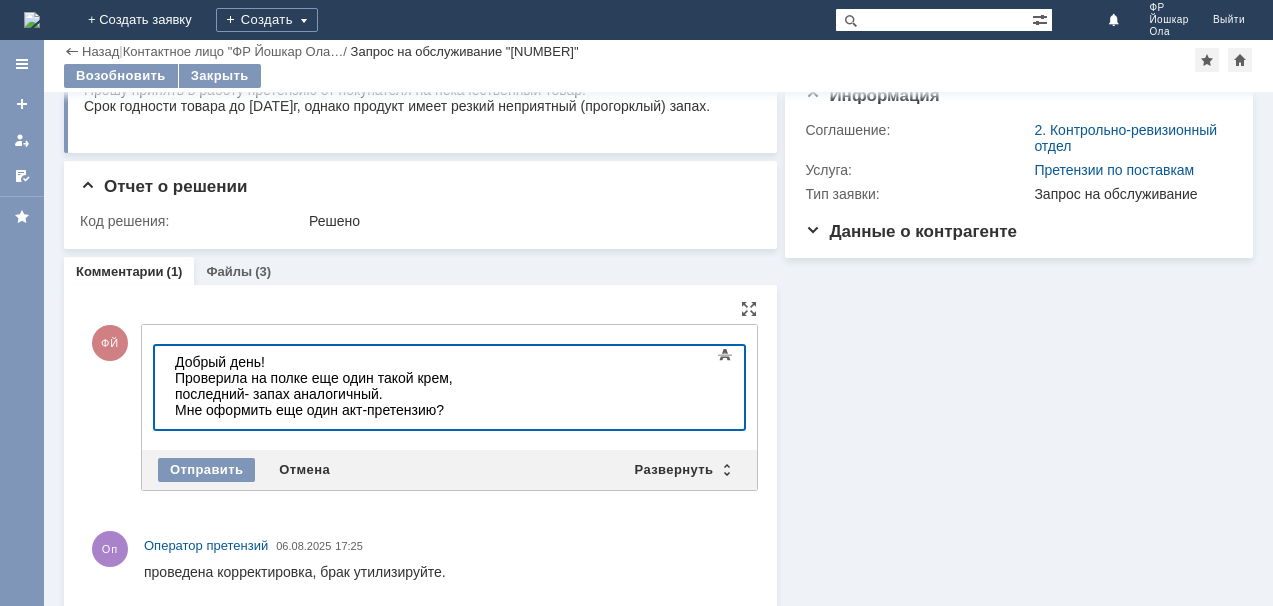 click on "Проверила на полке еще один такой крем, последний- запах аналогичный." at bounding box center (317, 386) 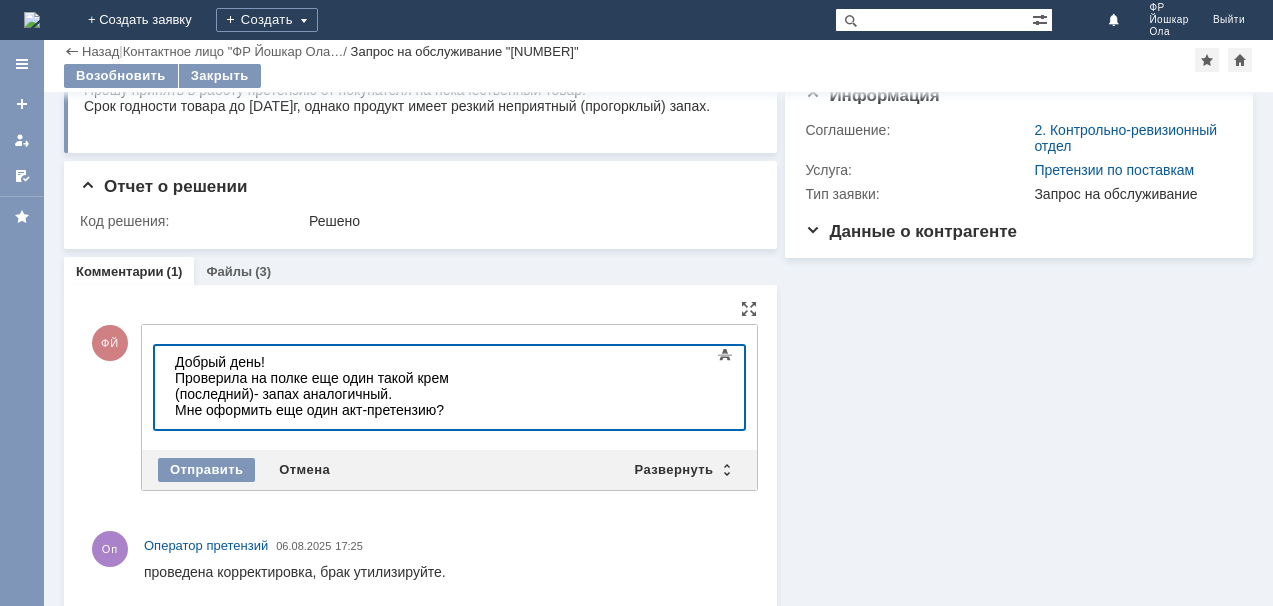 click on "Проверила на полке еще один такой крем ( последний)  - запах аналогичный." at bounding box center (317, 386) 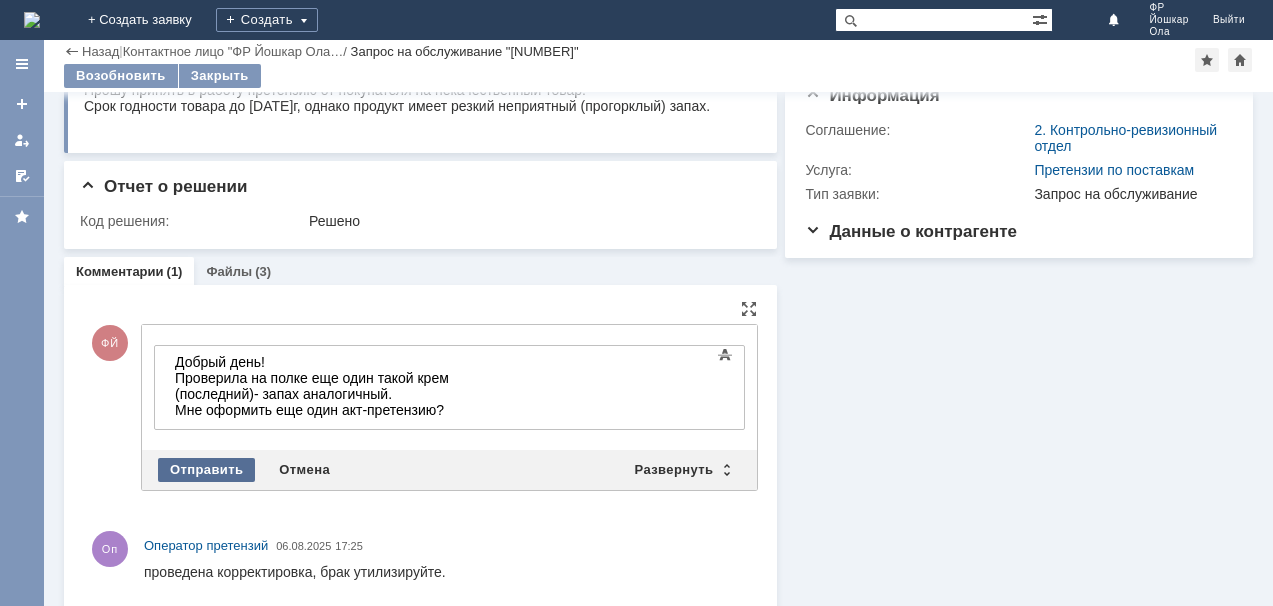 click on "Отправить" at bounding box center [206, 470] 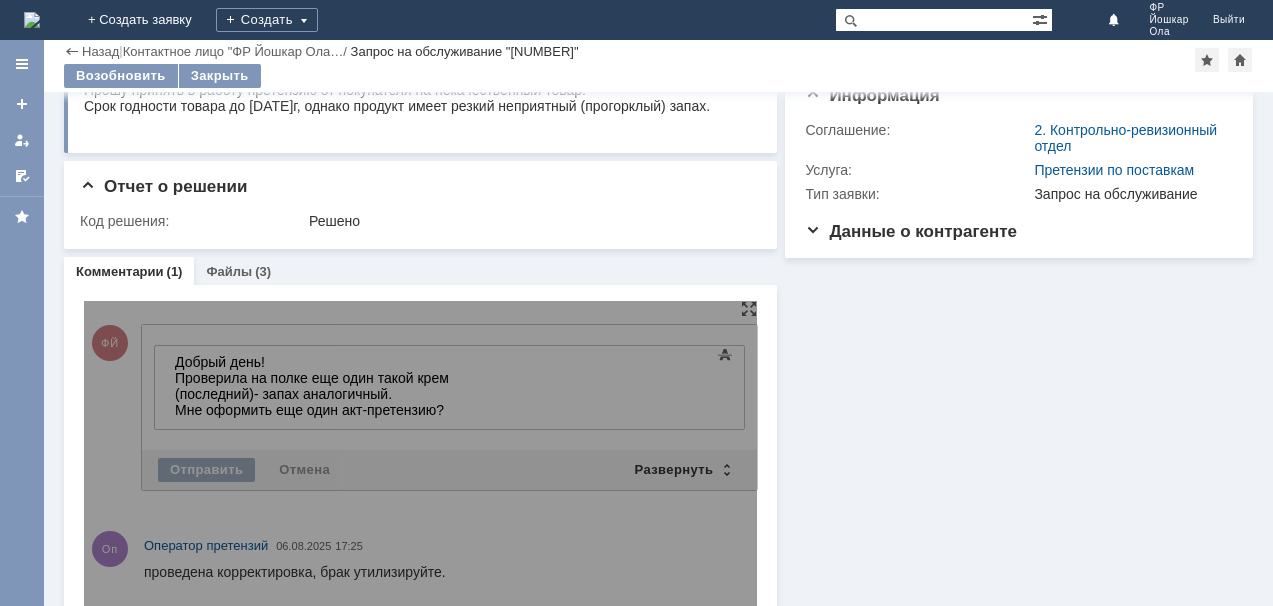 scroll, scrollTop: 0, scrollLeft: 0, axis: both 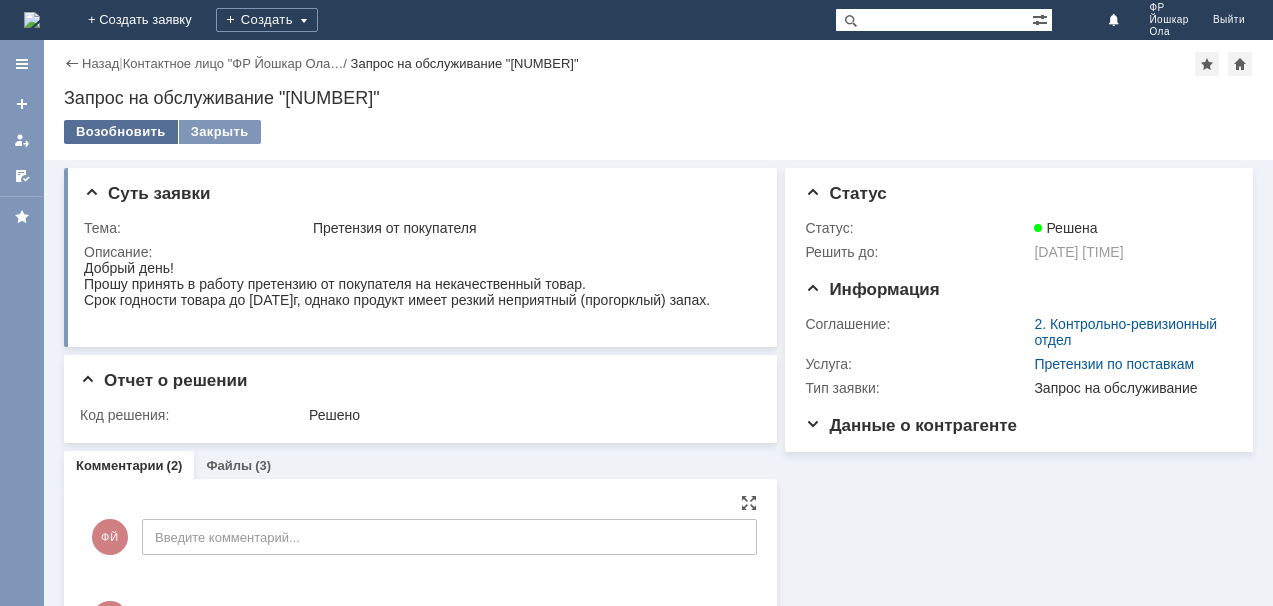 click on "Возобновить" at bounding box center (121, 132) 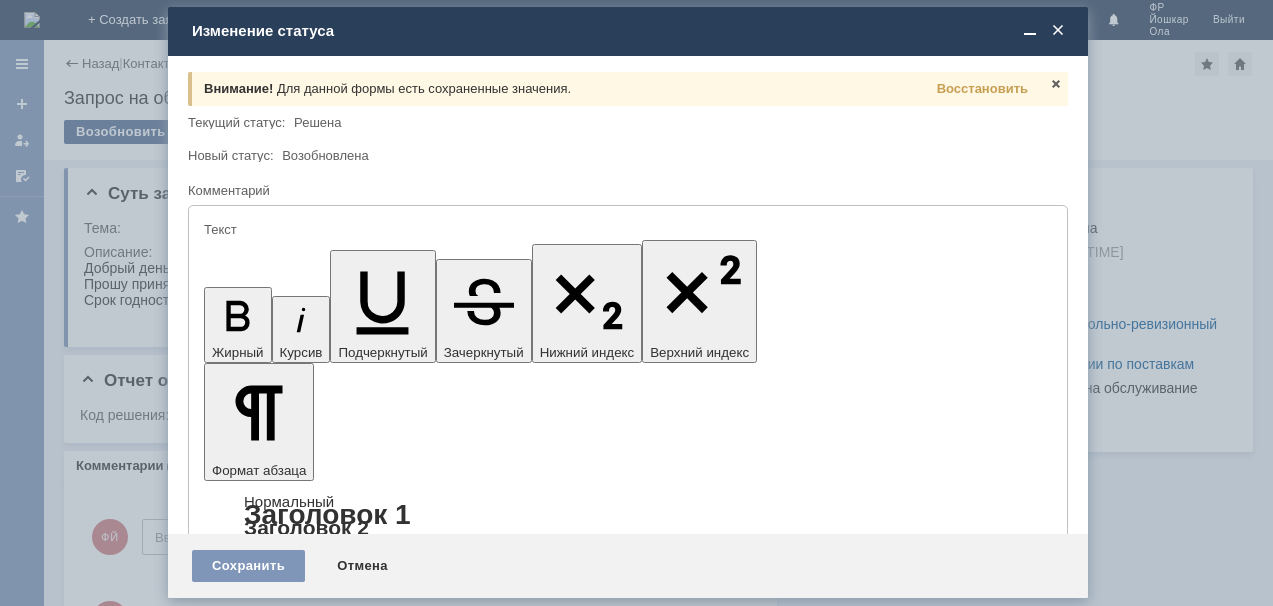 scroll, scrollTop: 0, scrollLeft: 0, axis: both 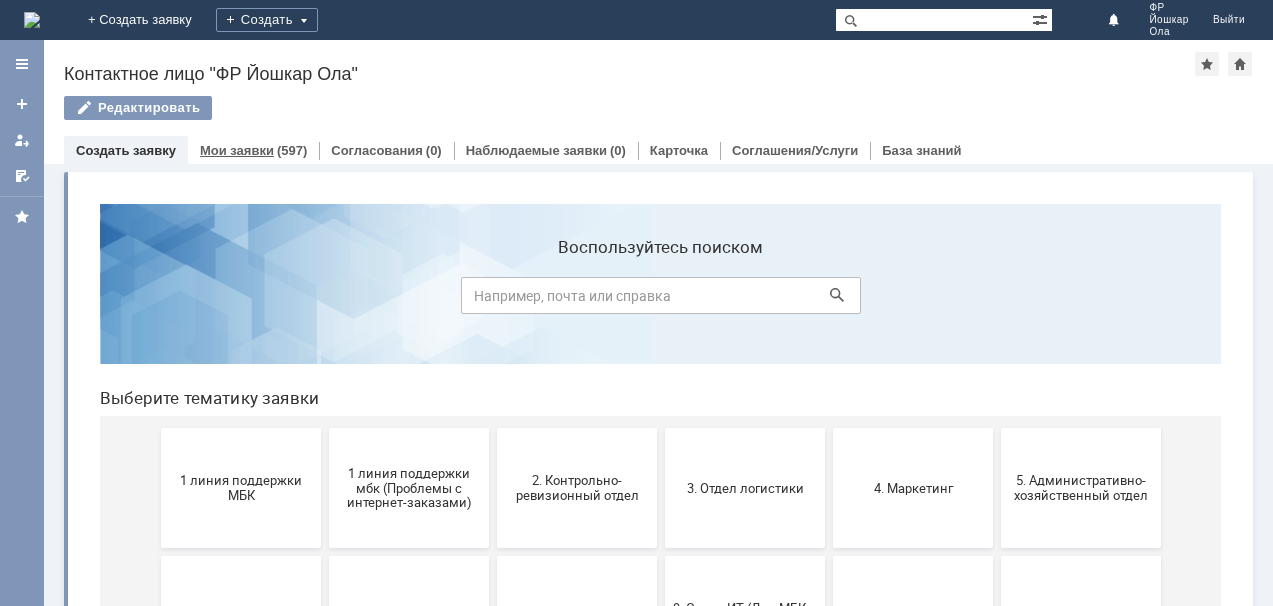 click on "Мои заявки" at bounding box center [237, 150] 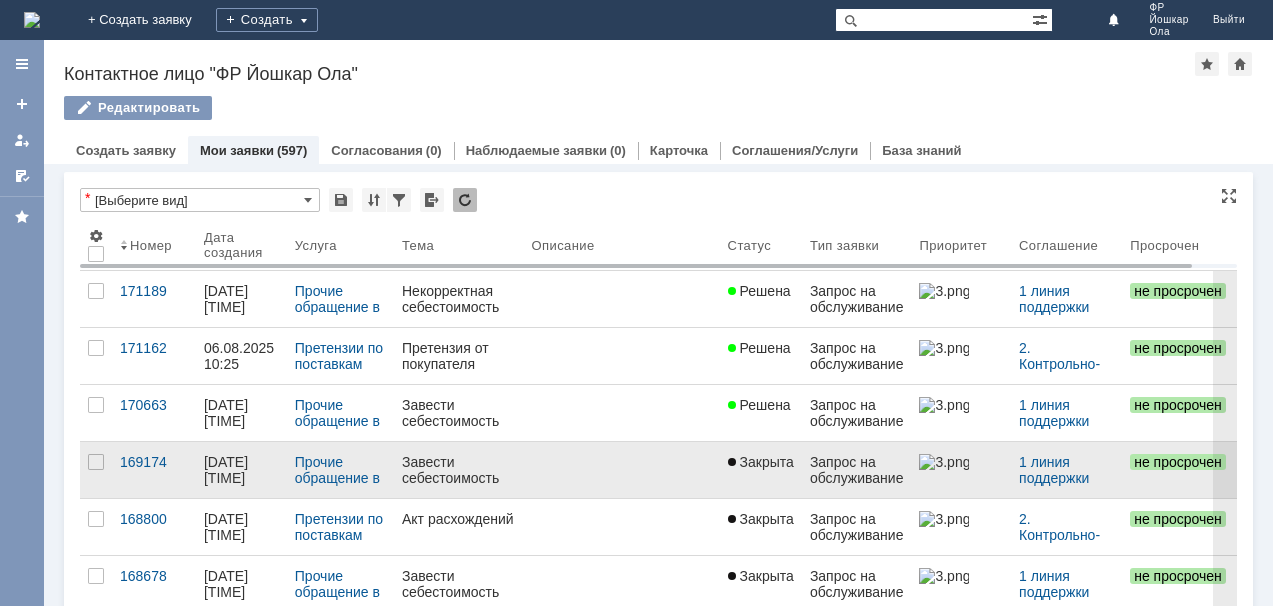 scroll, scrollTop: 0, scrollLeft: 0, axis: both 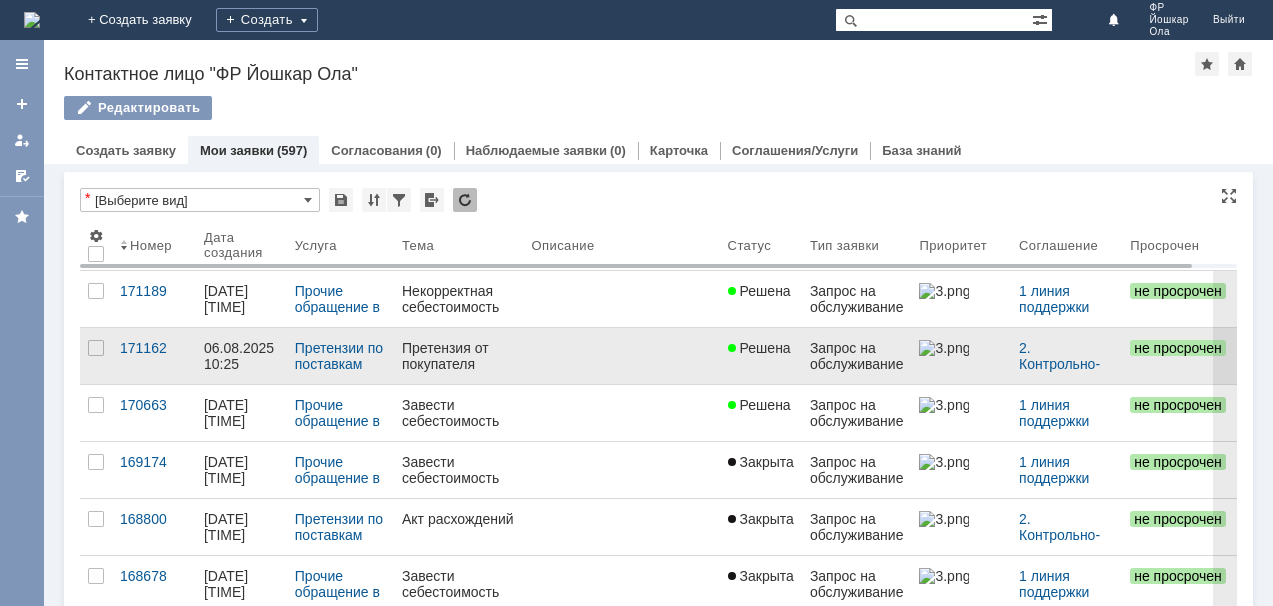 click on "06.08.2025 10:25" at bounding box center [241, 356] 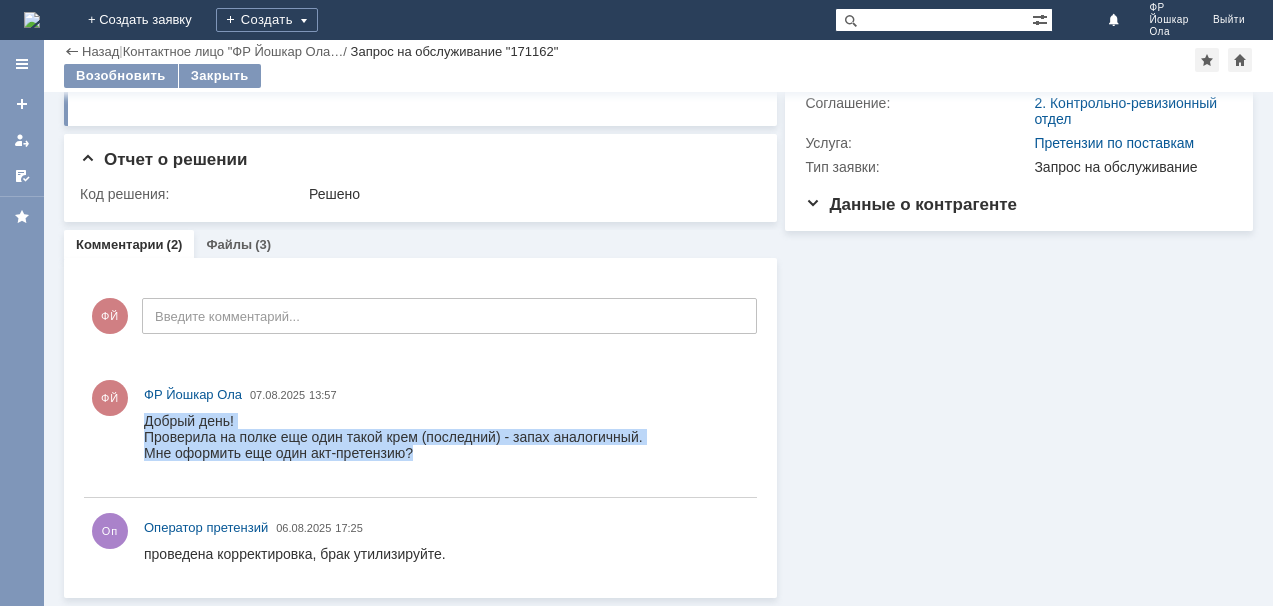 drag, startPoint x: 146, startPoint y: 423, endPoint x: 591, endPoint y: 449, distance: 445.7589 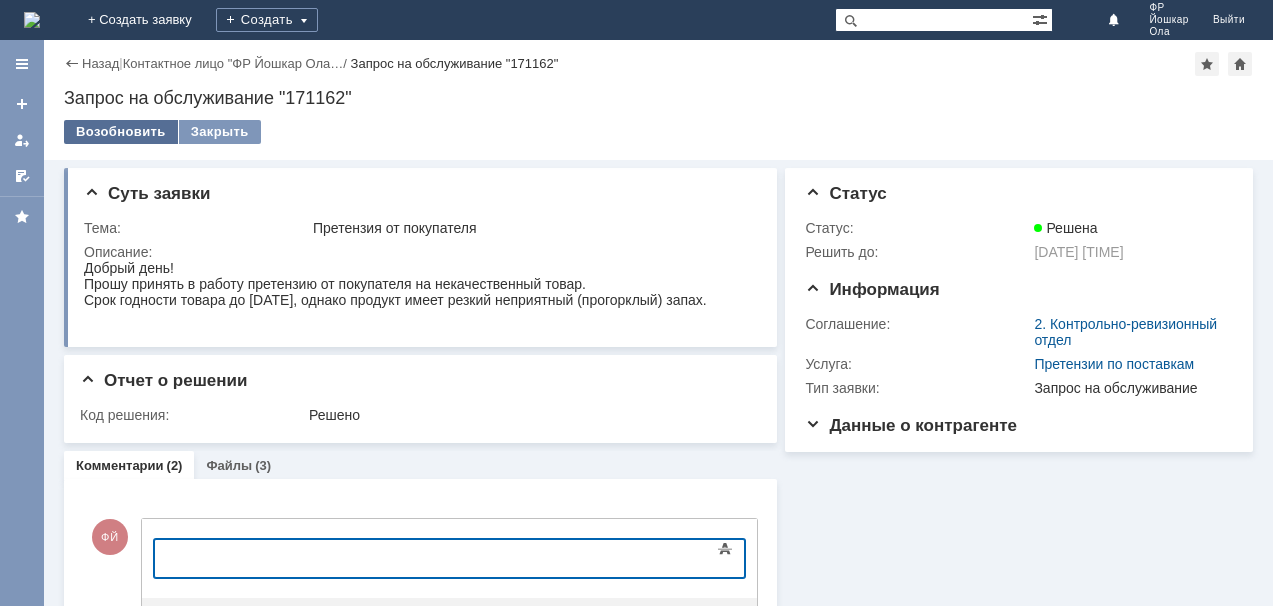 click on "Возобновить" at bounding box center (121, 132) 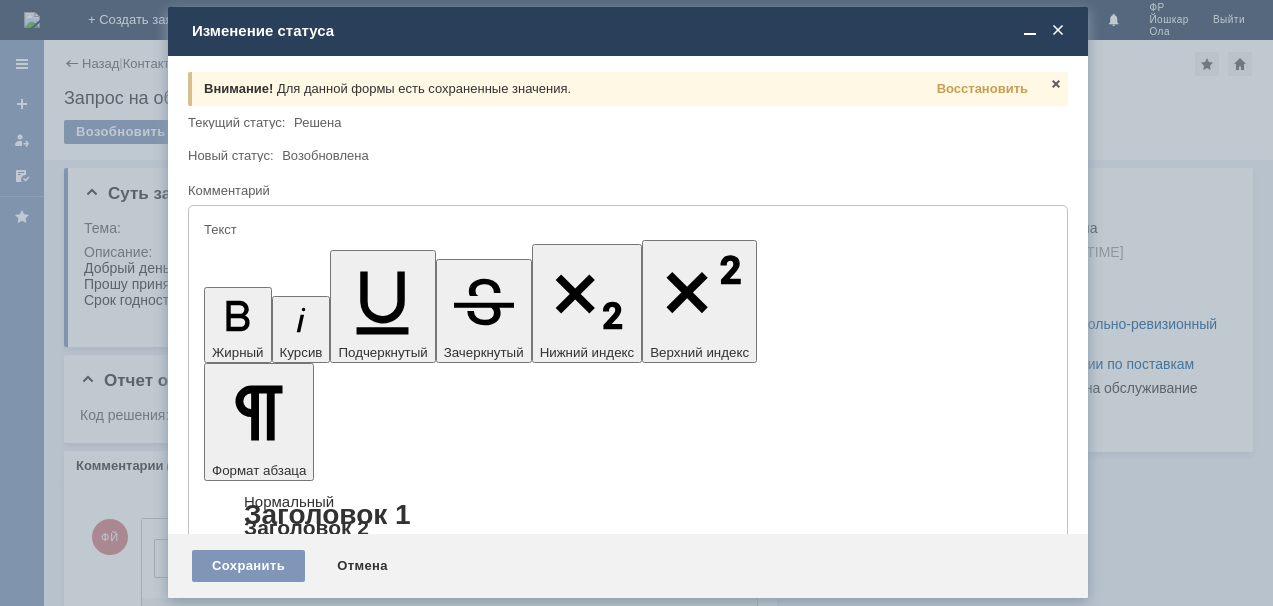 click at bounding box center (367, 5469) 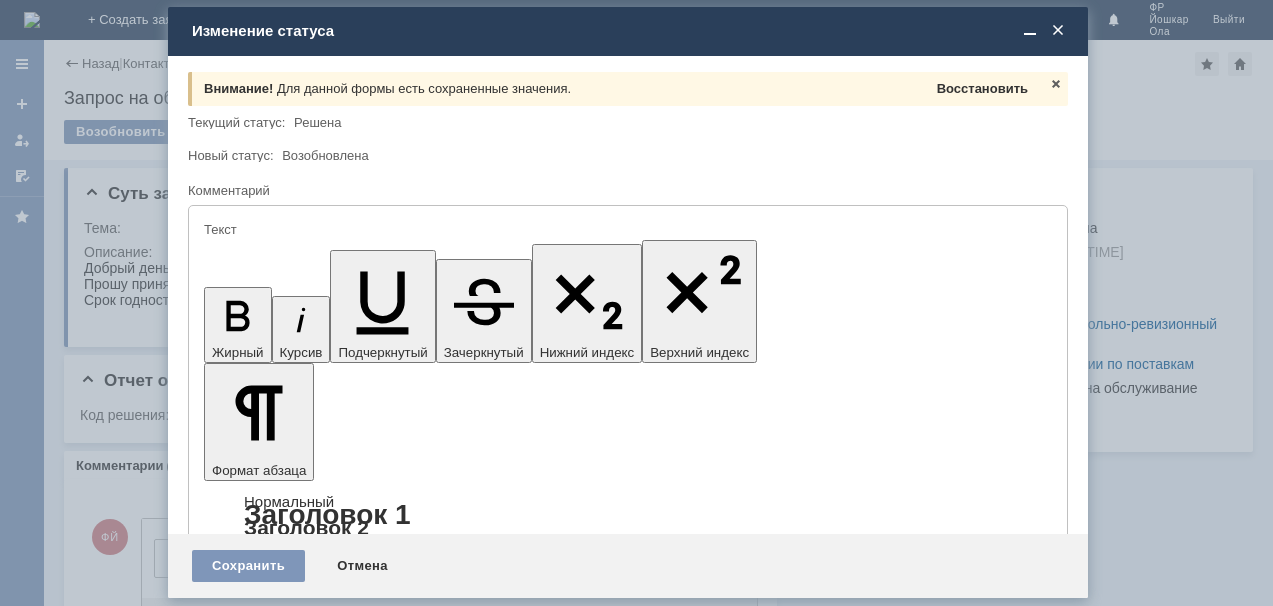 click on "Восстановить" at bounding box center [982, 88] 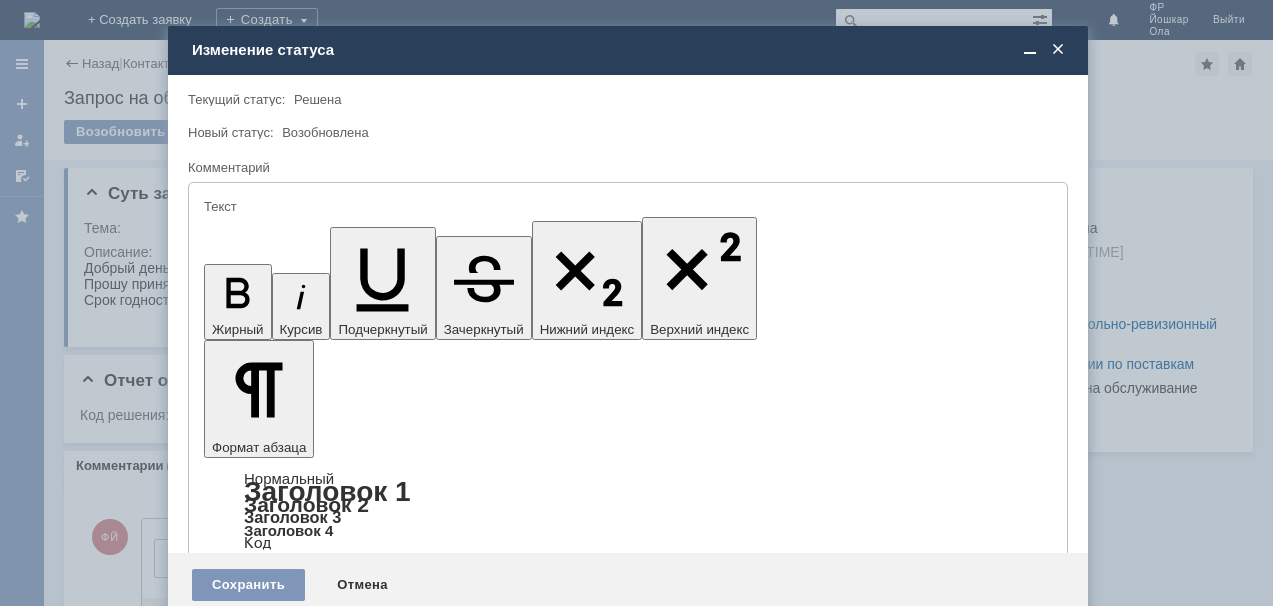 drag, startPoint x: 224, startPoint y: 5444, endPoint x: 362, endPoint y: 5510, distance: 152.97058 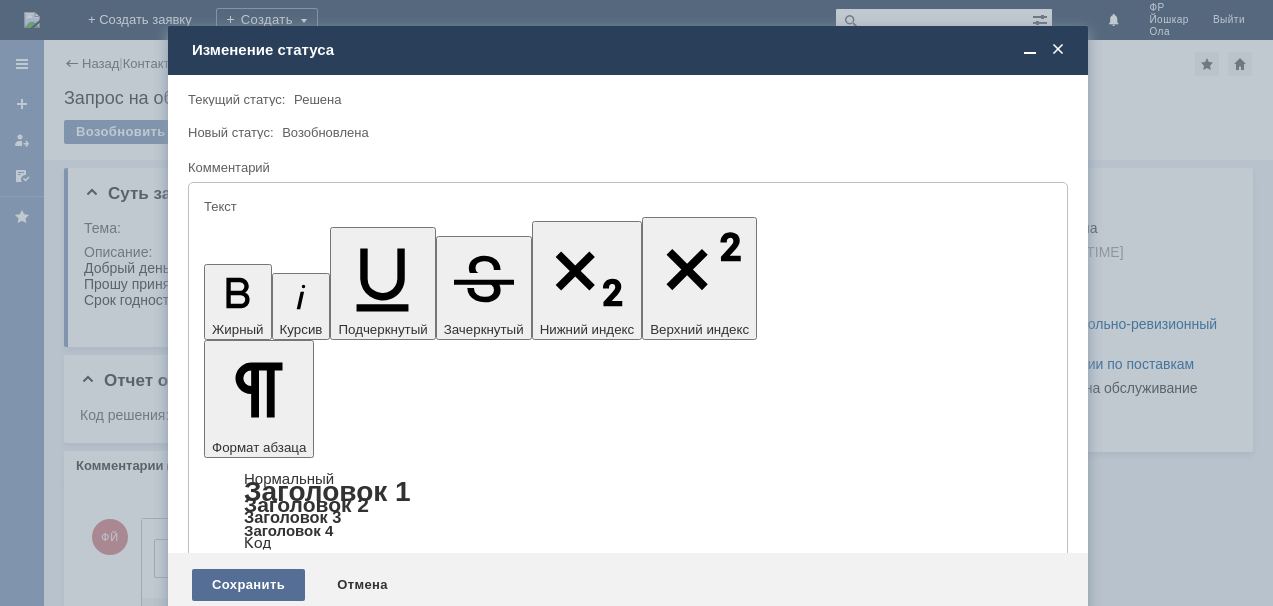 click on "Сохранить" at bounding box center (248, 585) 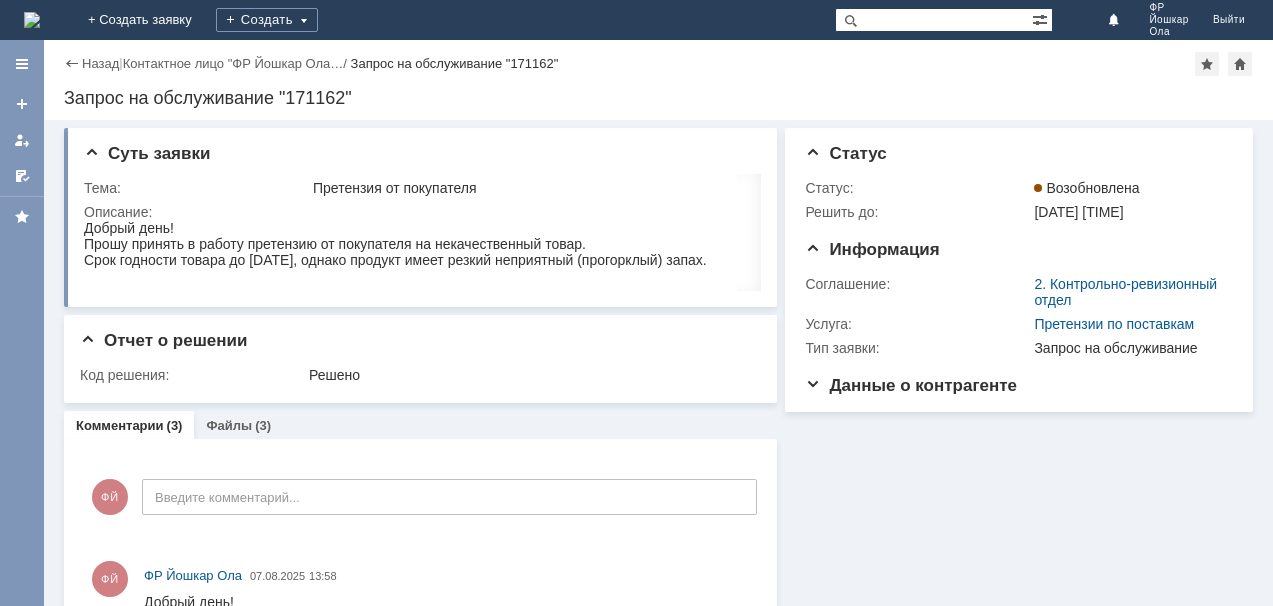 click on "Назад   |   Контактное лицо "ФР Йошкар Ола…  /   Запрос на обслуживание "[NUMBER]" Запрос на обслуживание "[NUMBER]" serviceCall[NUMBER] Карточка заявки       Суть заявки Тема: Претензия от покупателя Описание: Отчет о решении Код решения: Решено Комментарии (3) Файлы (3) Комментарии
Добавить комментарий             ФЙ Введите комментарий... 1       Всего комментариев:   3  Строк на странице:        20       ФЙ ФР Йошкар Ола [DATE] [TIME] ФЙ ФР Йошкар Ола [DATE] [TIME] Оп Оператор претензий [DATE] [TIME] 1       Всего комментариев:   3  Строк на странице:        20       Информация Статус Статус: Возобновлена Решить до:" at bounding box center (658, 323) 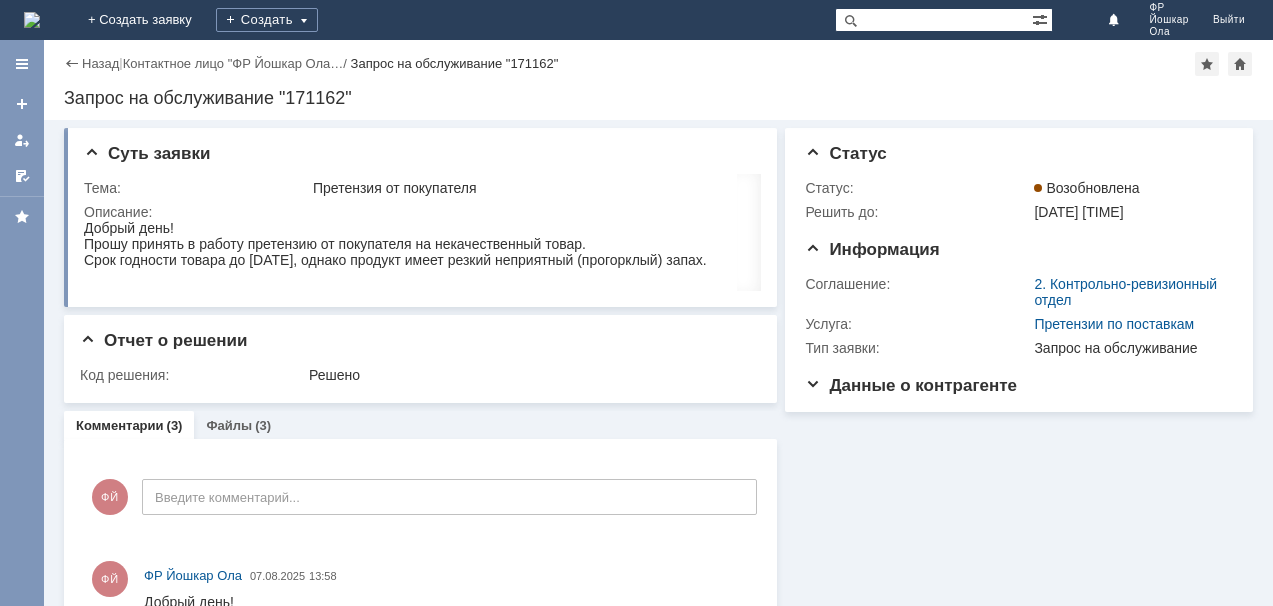 click on "Информация Статус Статус: Возобновлена Решить до: [DATE] [TIME] Информация Соглашение: 2. Контрольно-ревизионный отдел Услуга: Претензии по поставкам Тип заявки: Запрос на обслуживание Данные о контрагенте Контактное лицо: ФР Йошкар Ола Контактный e-mail: [EMAIL] Контактный телефон:" at bounding box center [1015, 508] 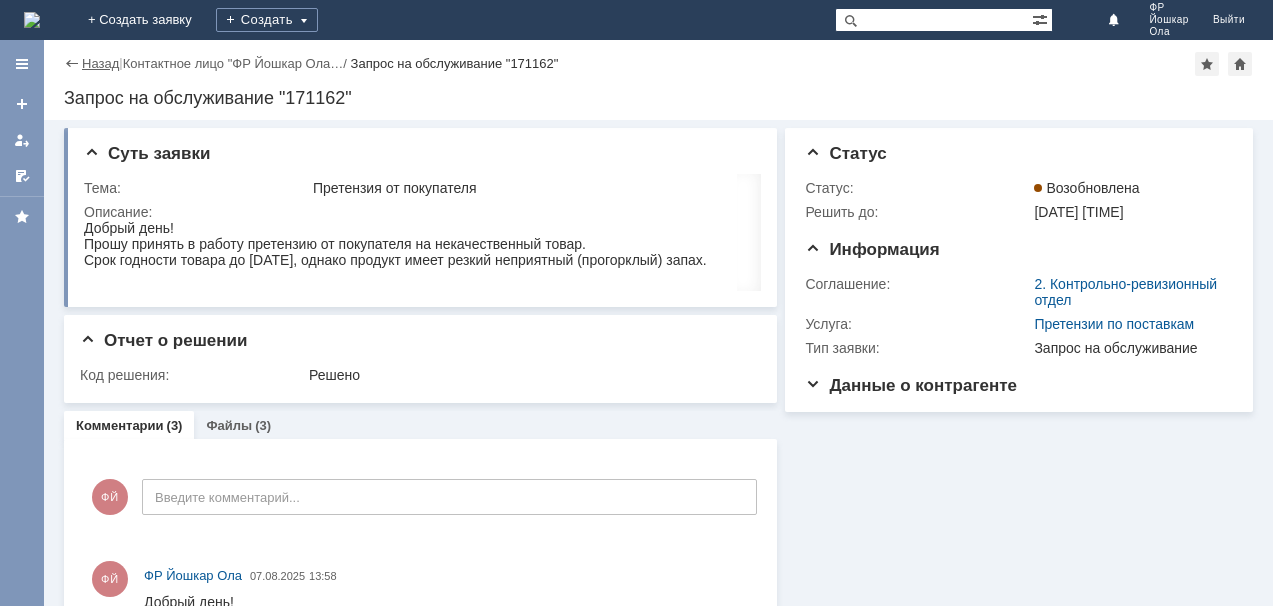 click on "Назад" at bounding box center [100, 63] 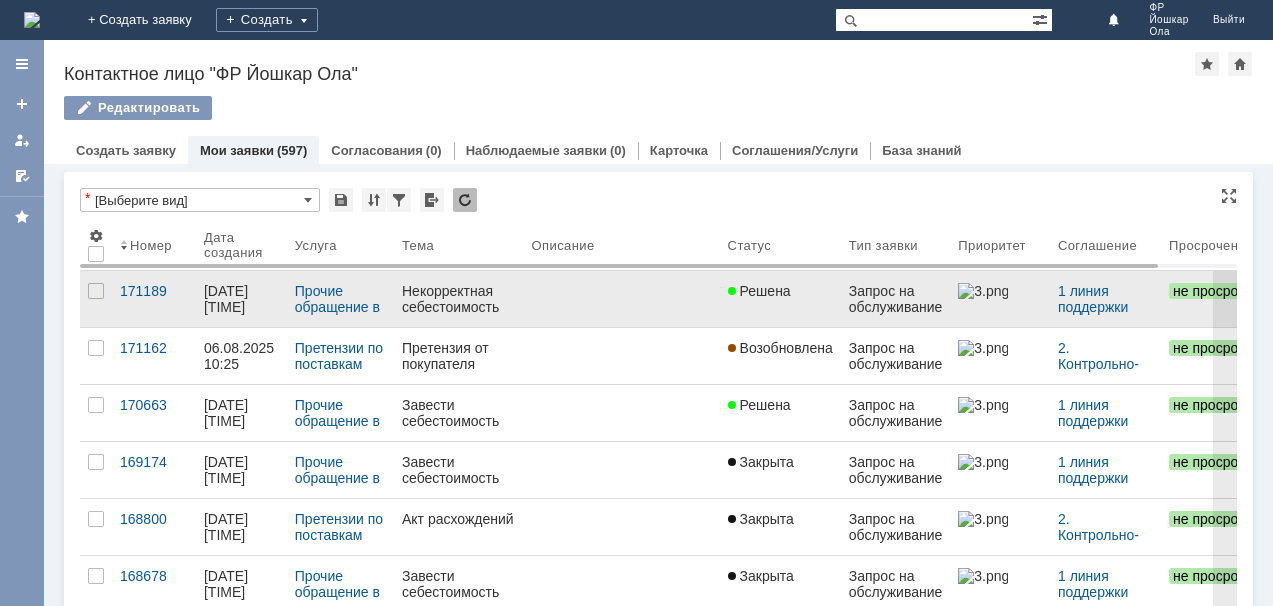 scroll, scrollTop: 0, scrollLeft: 0, axis: both 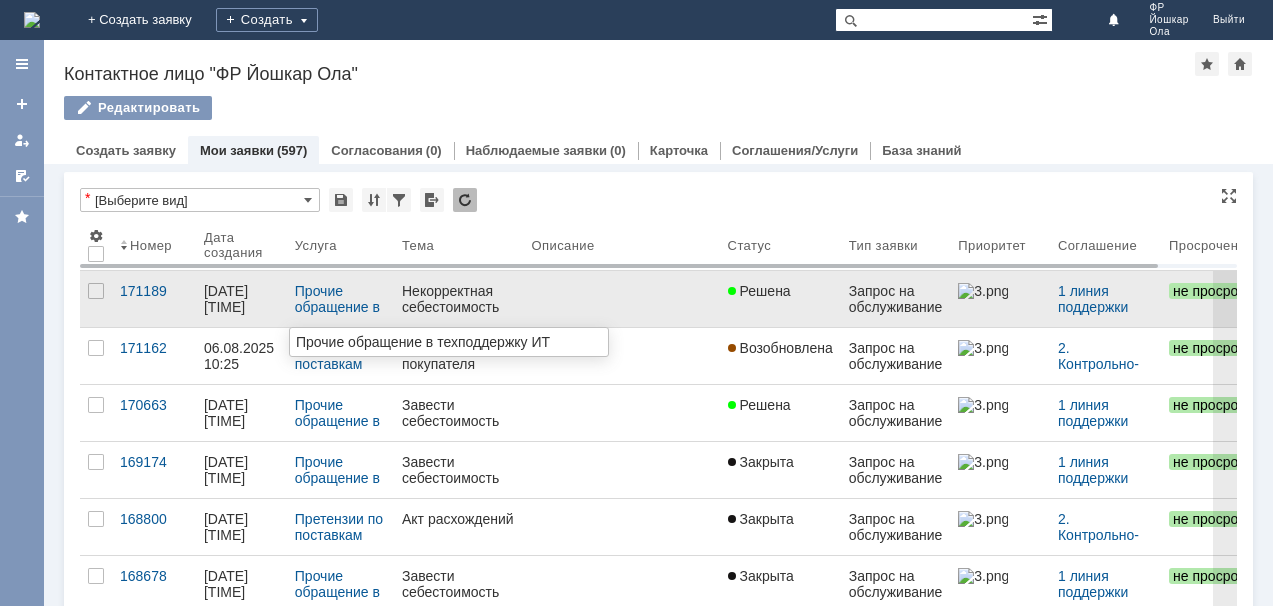 click on "Прочие обращение в техподдержку ИТ" at bounding box center (340, 299) 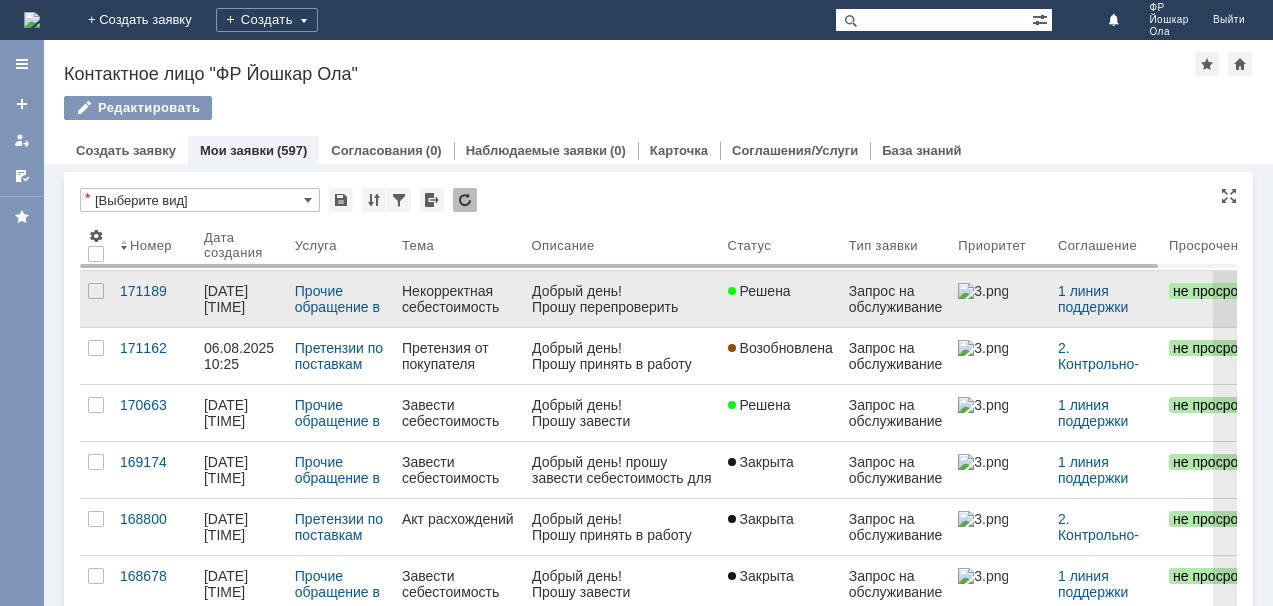 click on "[DATE] [TIME]" at bounding box center [228, 299] 